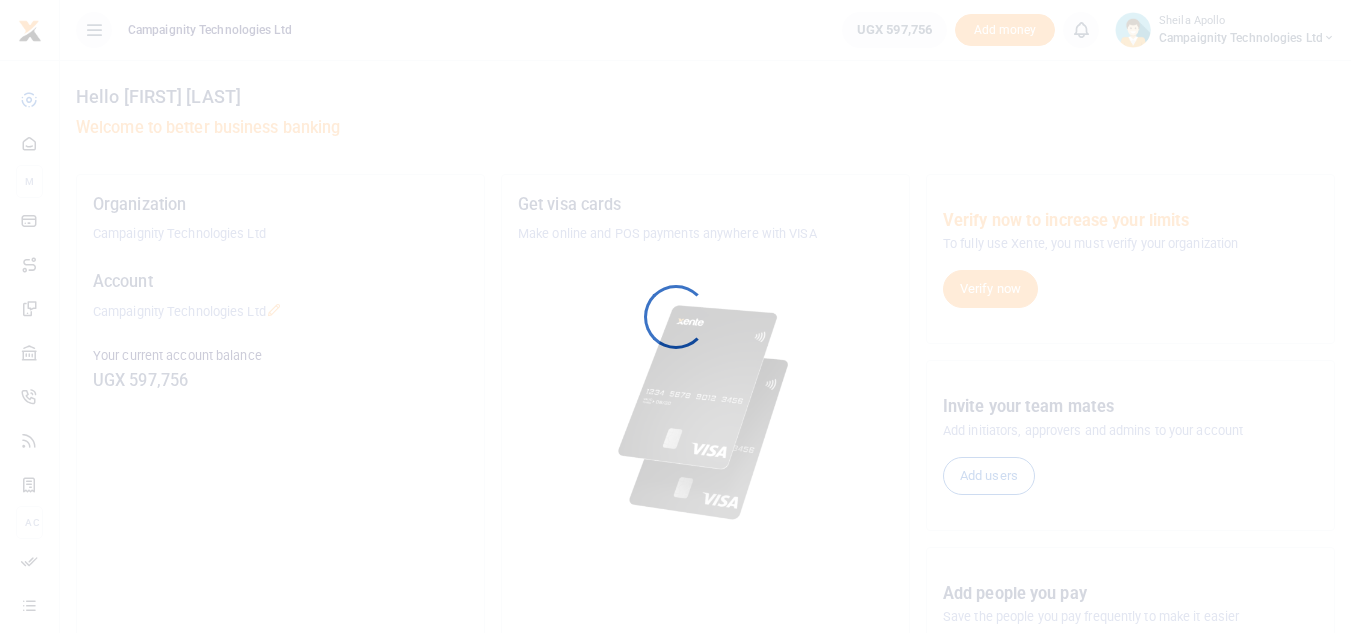 scroll, scrollTop: 0, scrollLeft: 0, axis: both 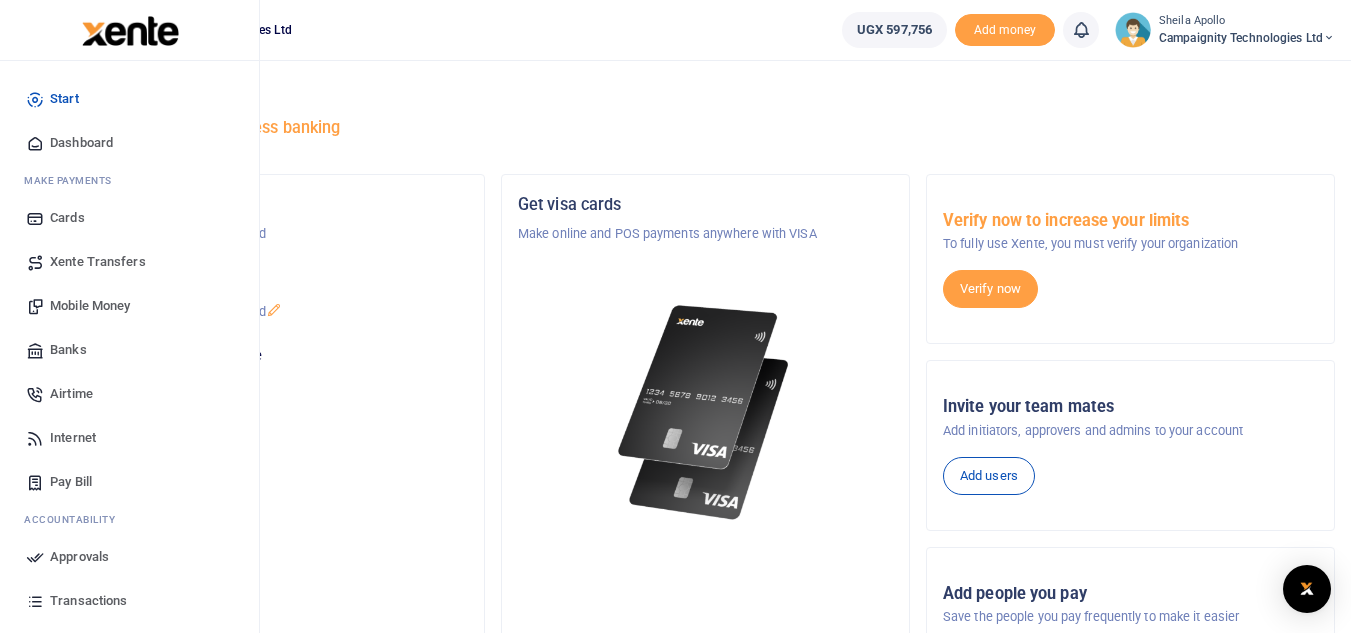 click on "Transactions" at bounding box center [88, 601] 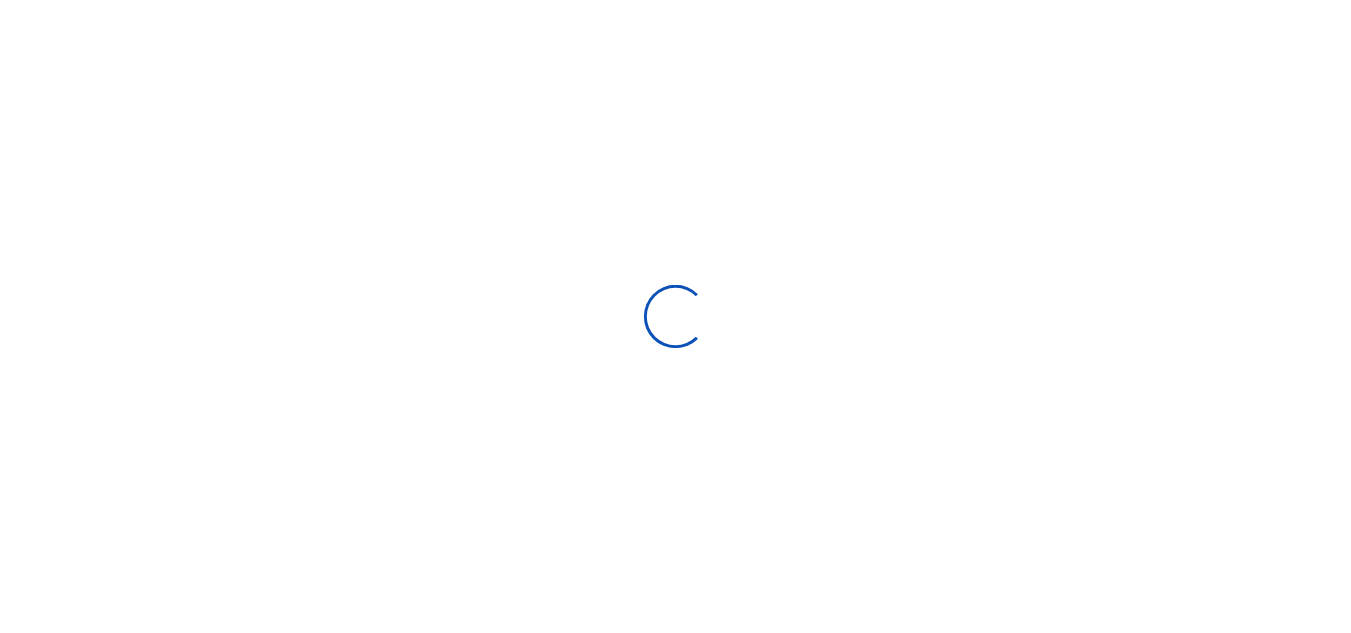 scroll, scrollTop: 0, scrollLeft: 0, axis: both 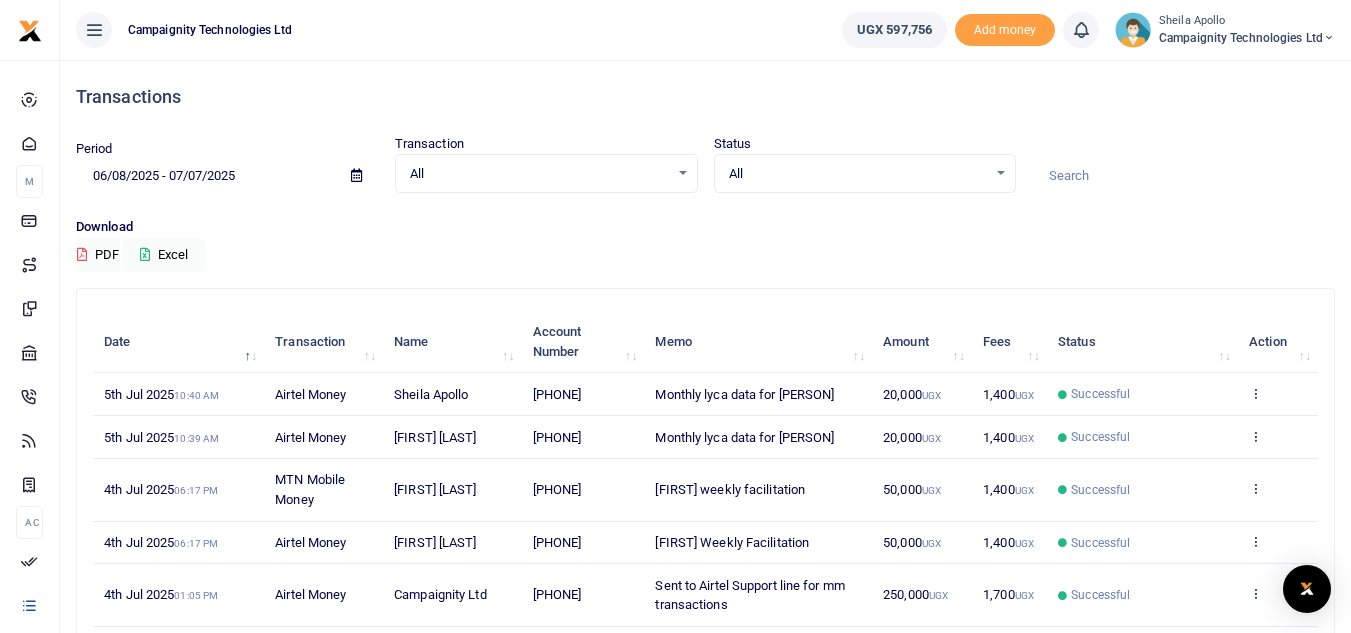 drag, startPoint x: 557, startPoint y: 436, endPoint x: 637, endPoint y: 444, distance: 80.399 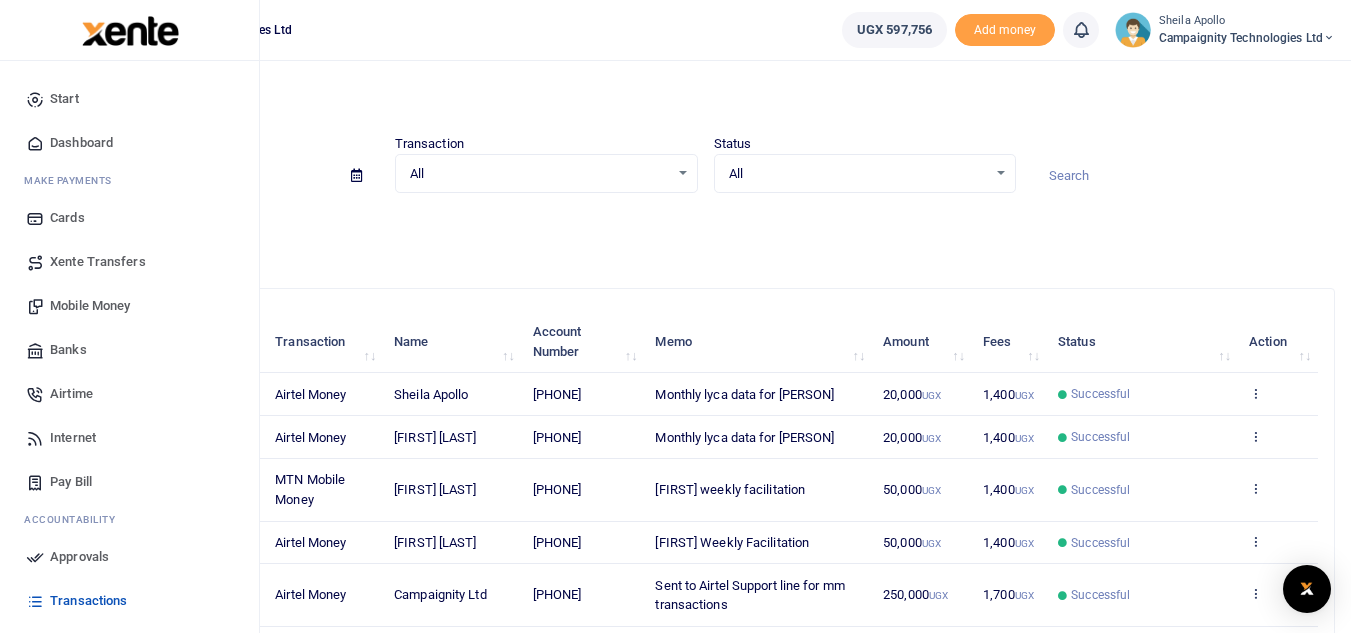 click on "Mobile Money" at bounding box center [90, 306] 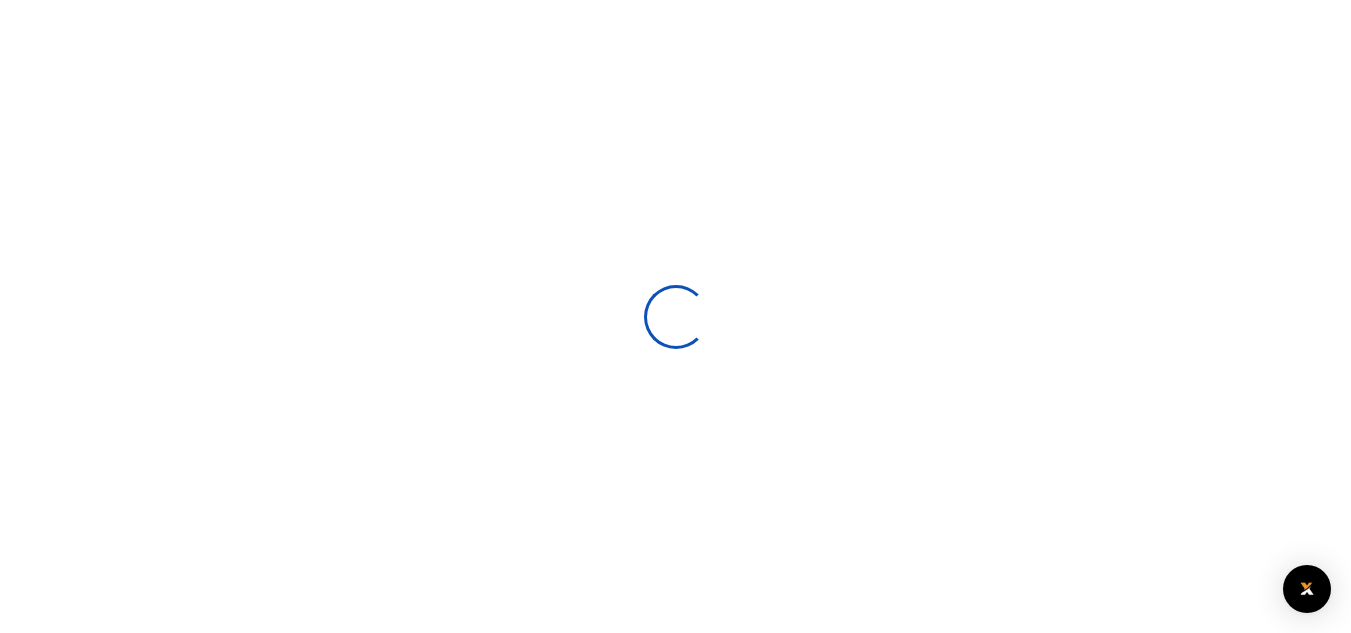 scroll, scrollTop: 0, scrollLeft: 0, axis: both 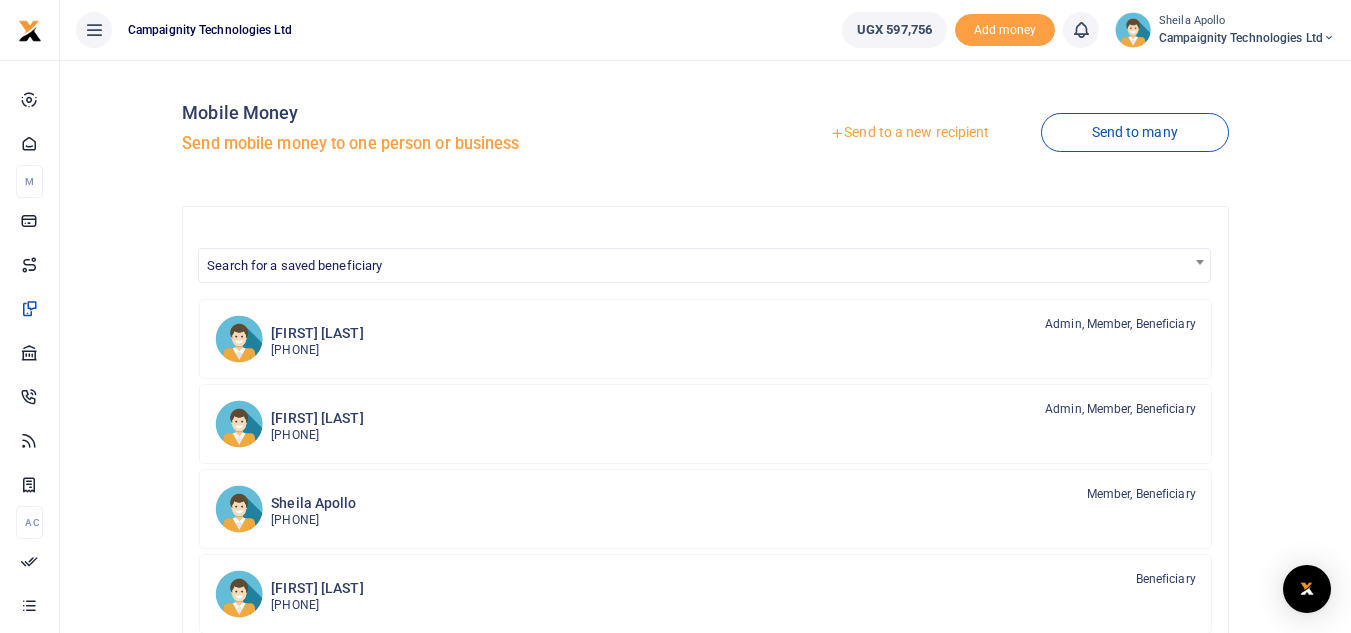 click on "Send to a new recipient" at bounding box center [909, 133] 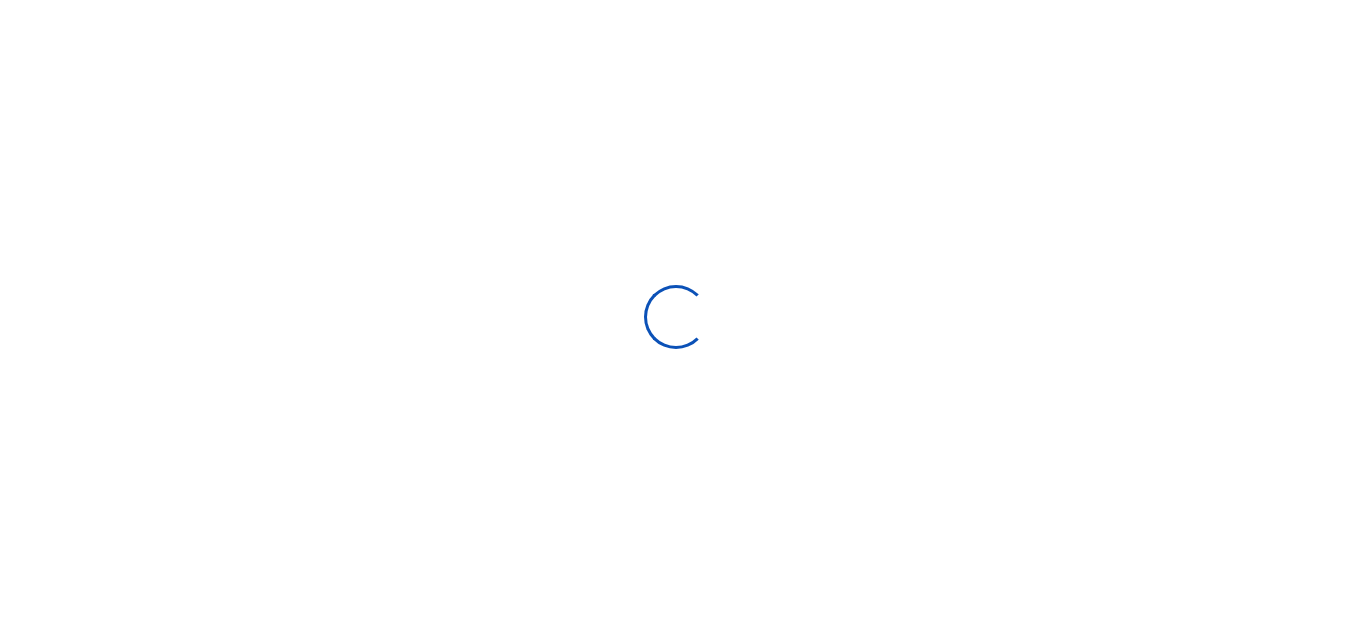 scroll, scrollTop: 0, scrollLeft: 0, axis: both 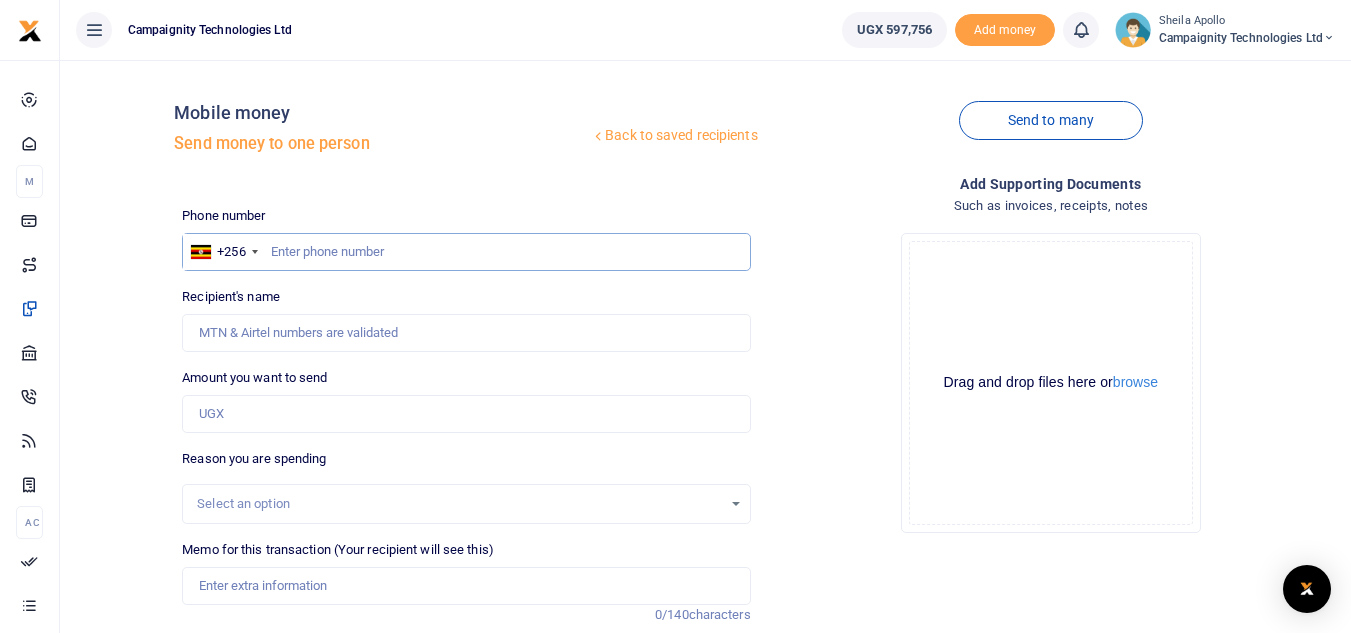 click at bounding box center (466, 252) 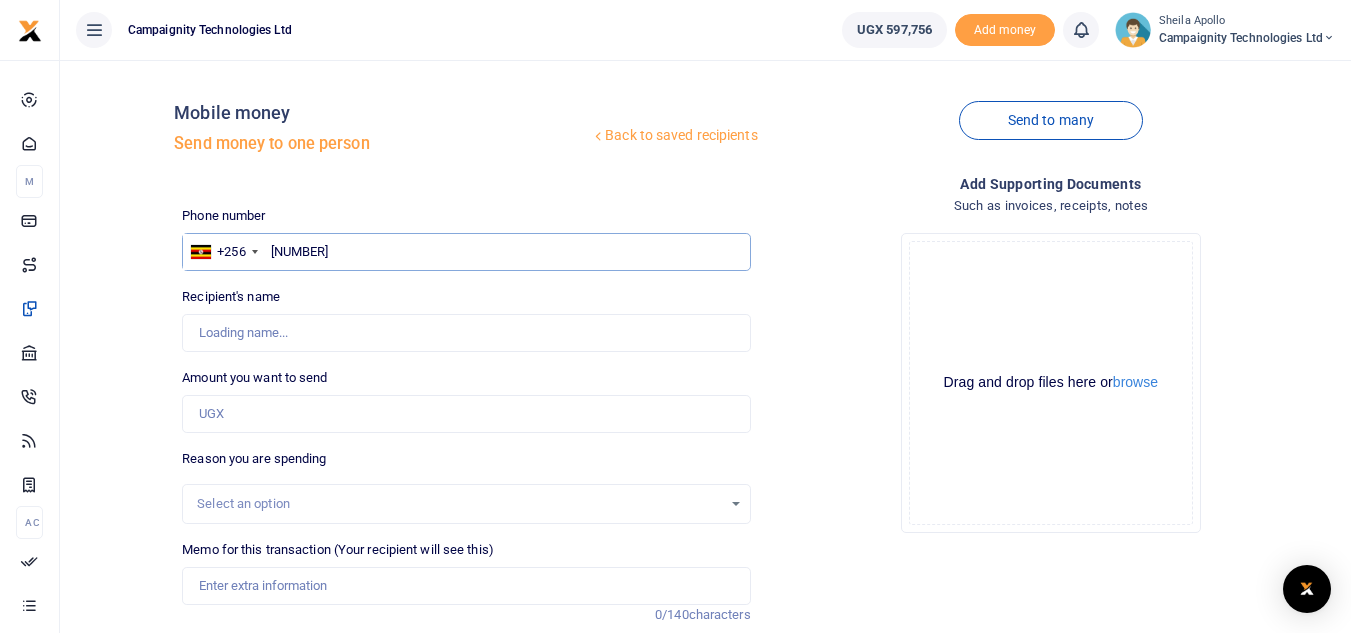 type on "[PHONE]" 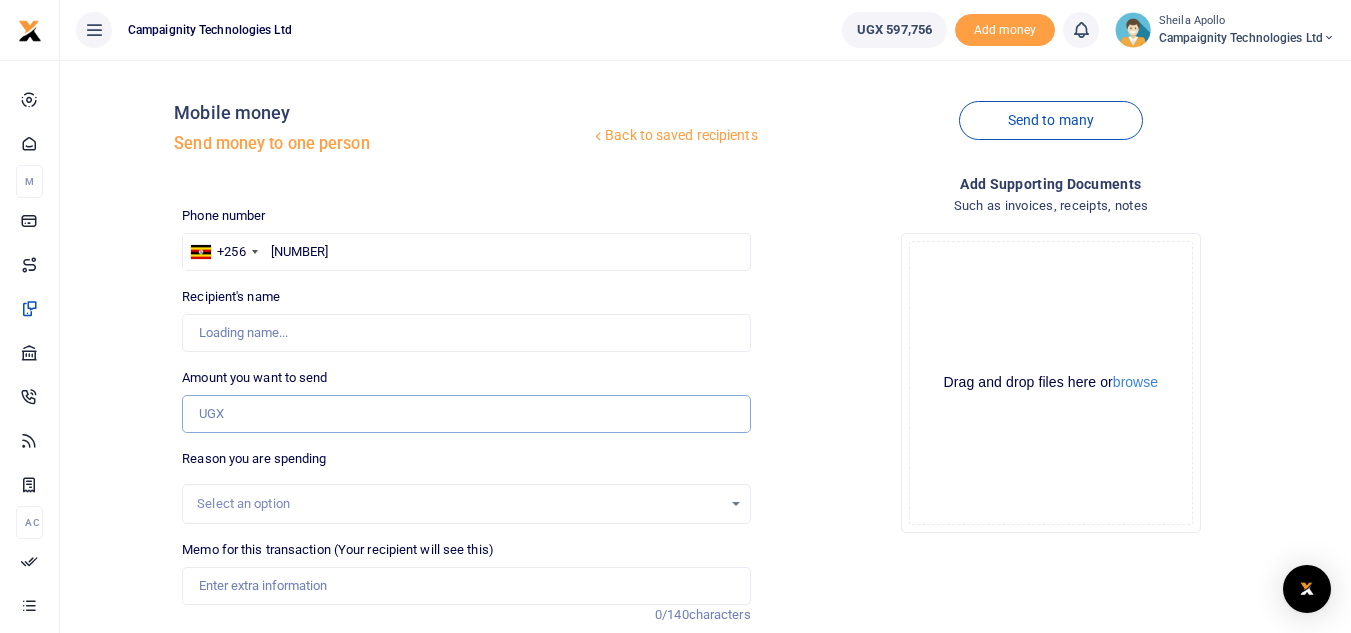 click on "Amount you want to send" at bounding box center (466, 414) 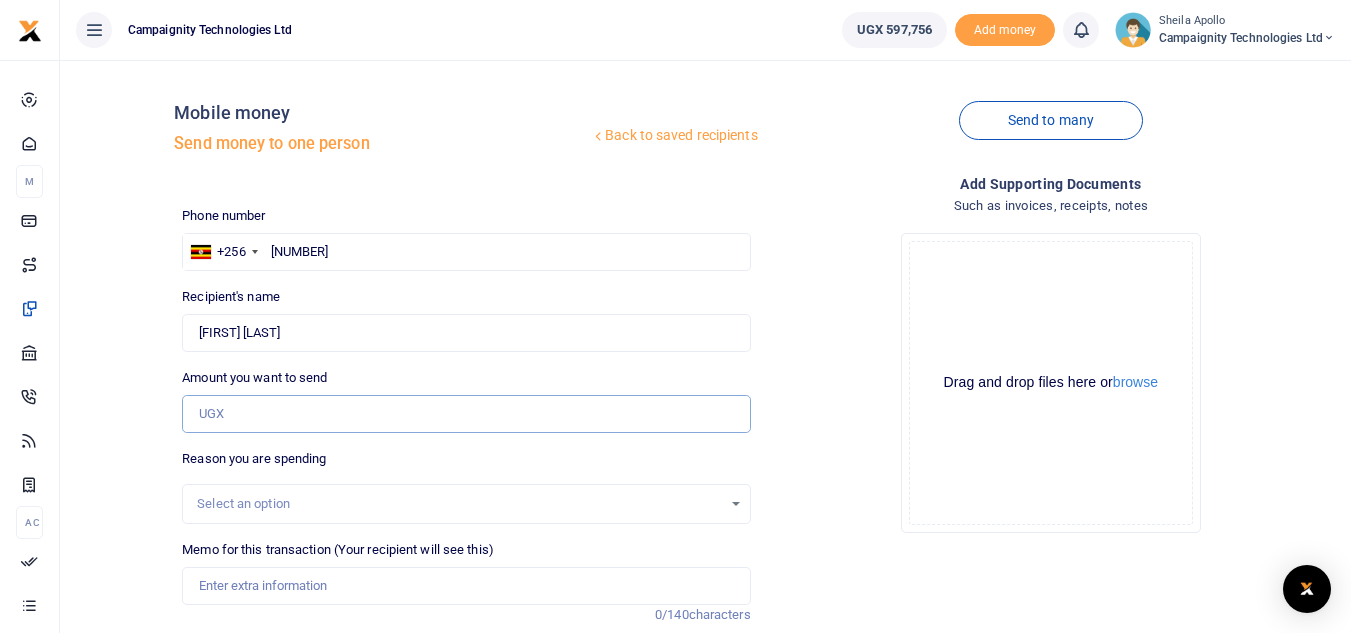 click on "Amount you want to send" at bounding box center (466, 414) 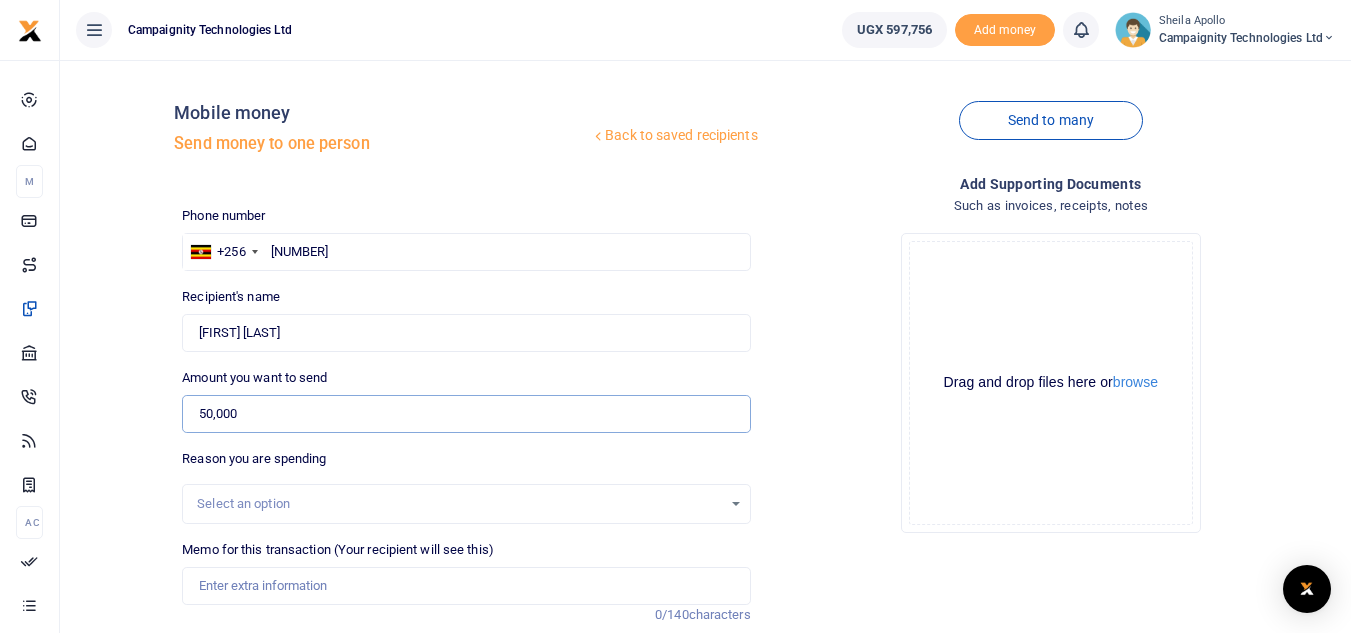 scroll, scrollTop: 233, scrollLeft: 0, axis: vertical 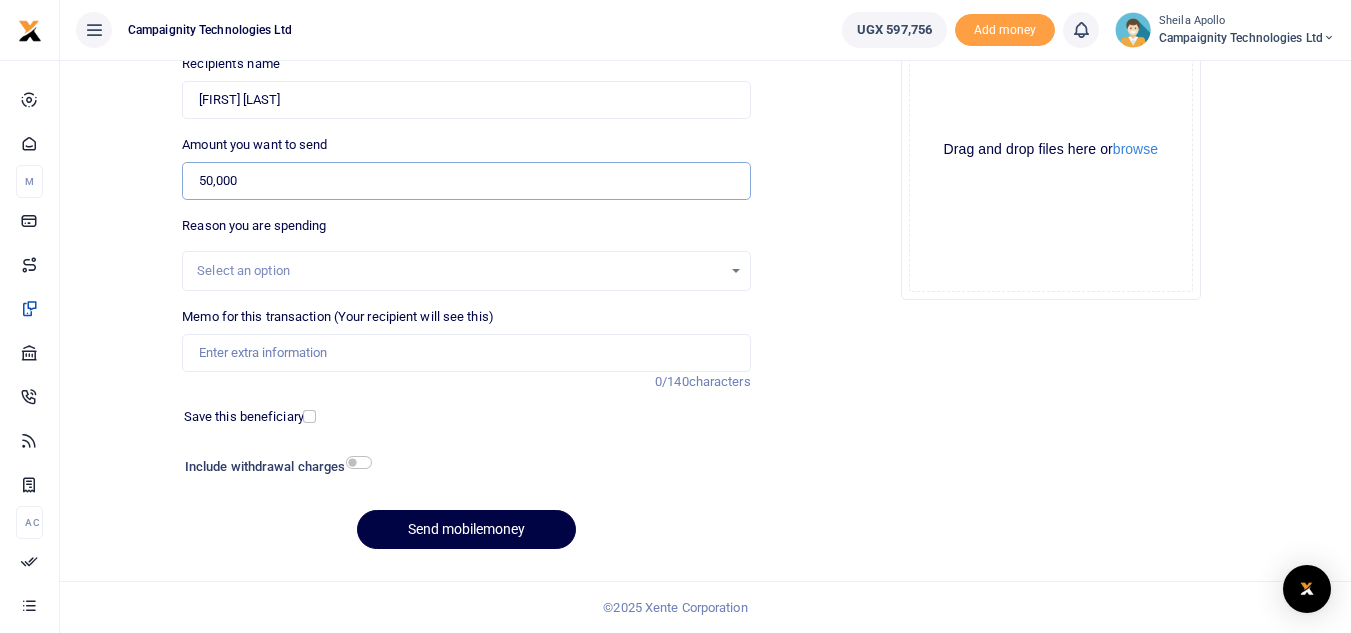type on "50,000" 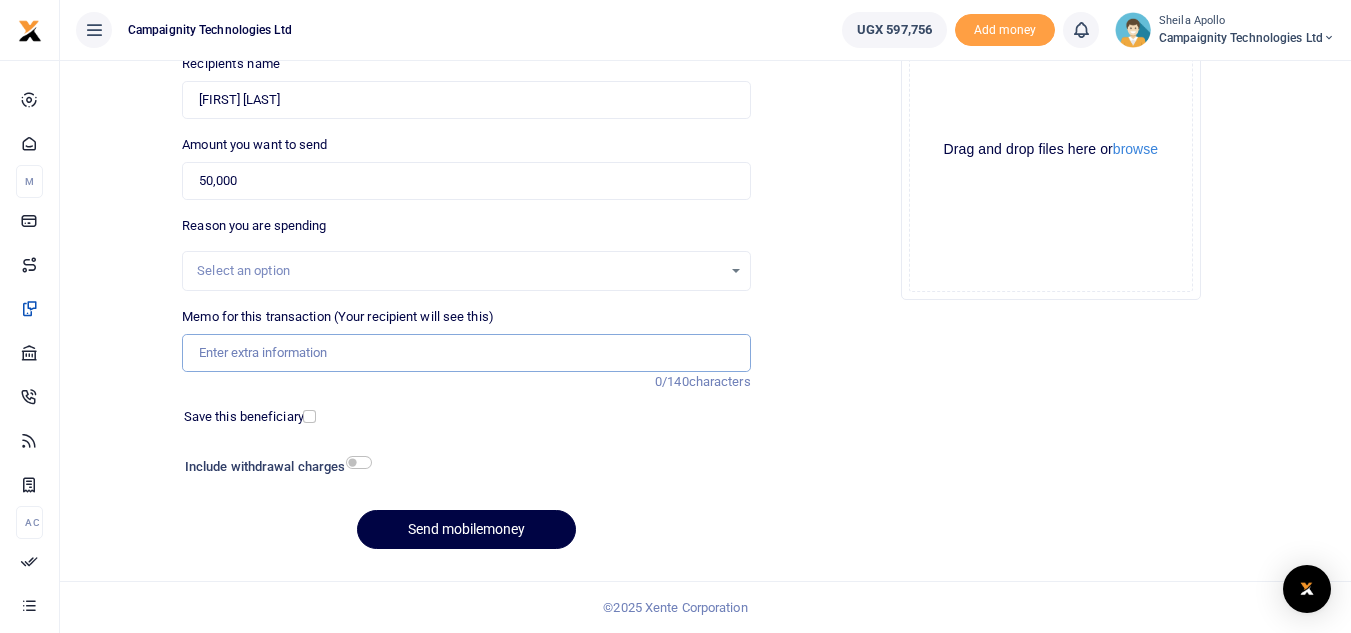 click on "Memo for this transaction (Your recipient will see this)" at bounding box center (466, 353) 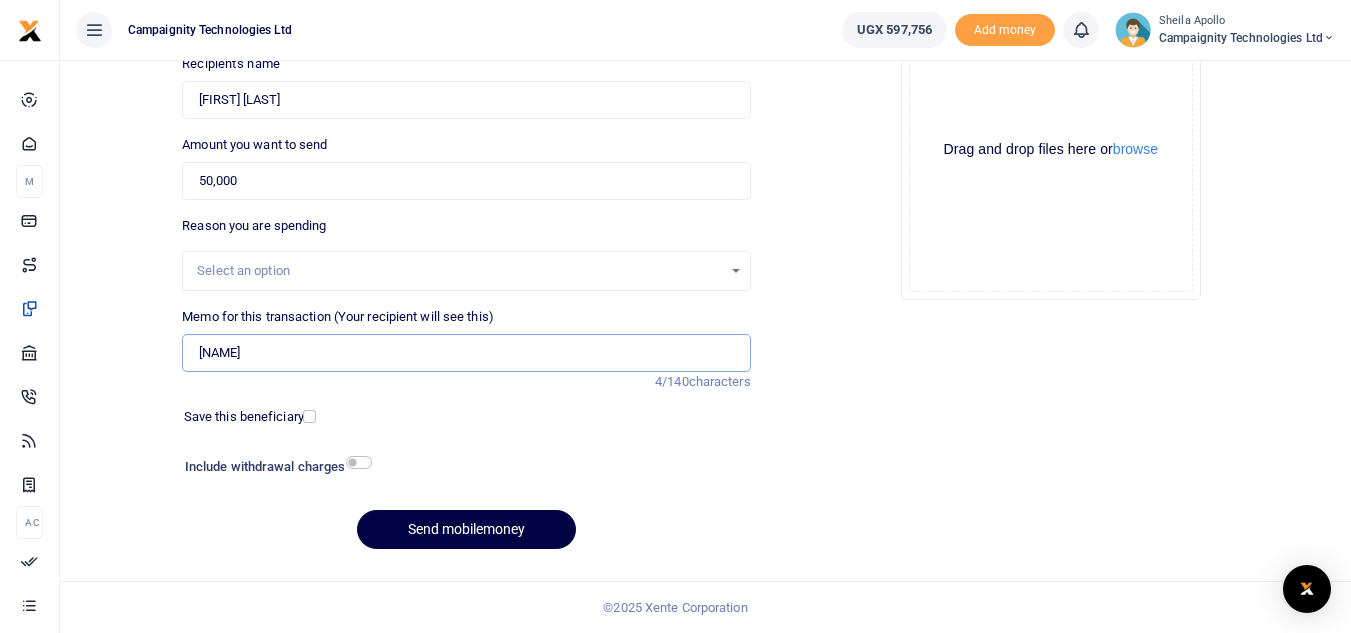 type on "Mark weekly facilitation" 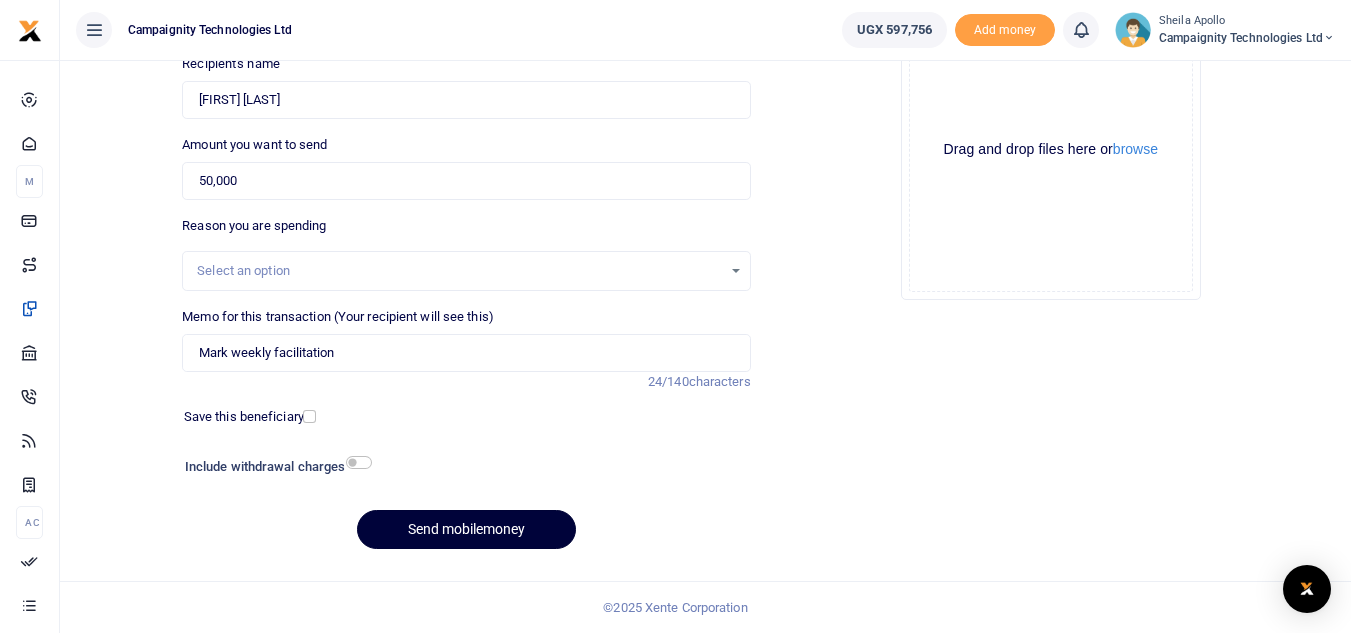click on "Send mobilemoney" at bounding box center (466, 529) 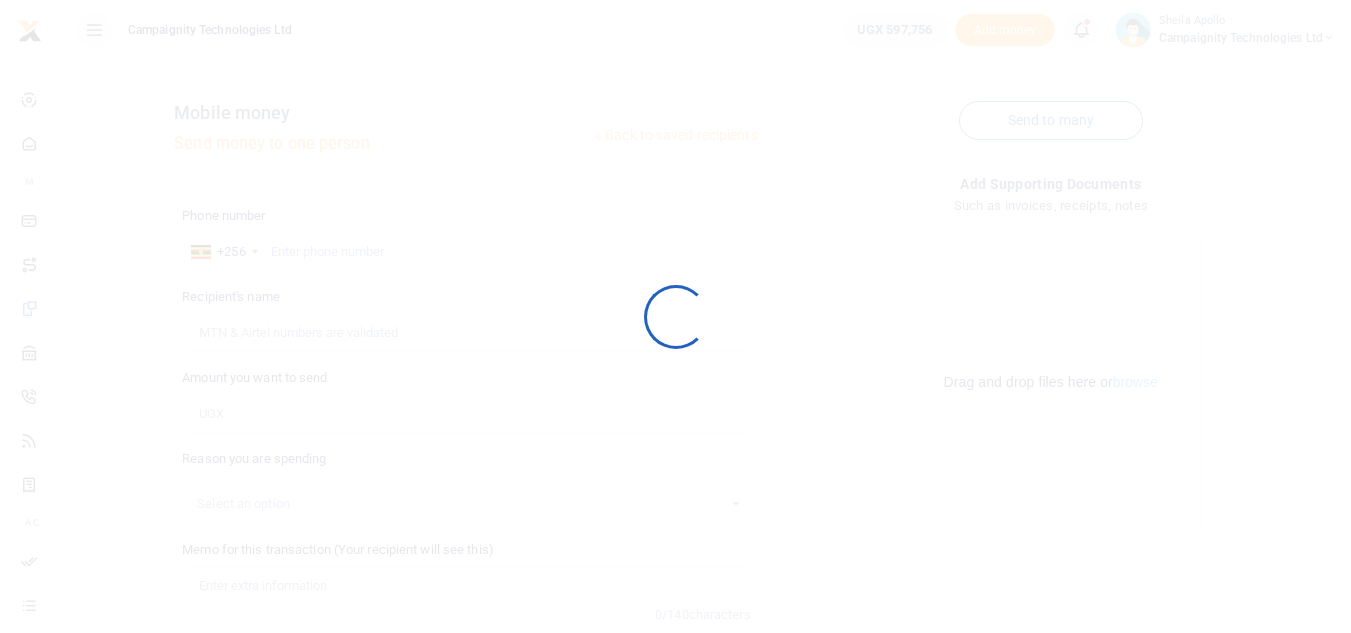 scroll, scrollTop: 233, scrollLeft: 0, axis: vertical 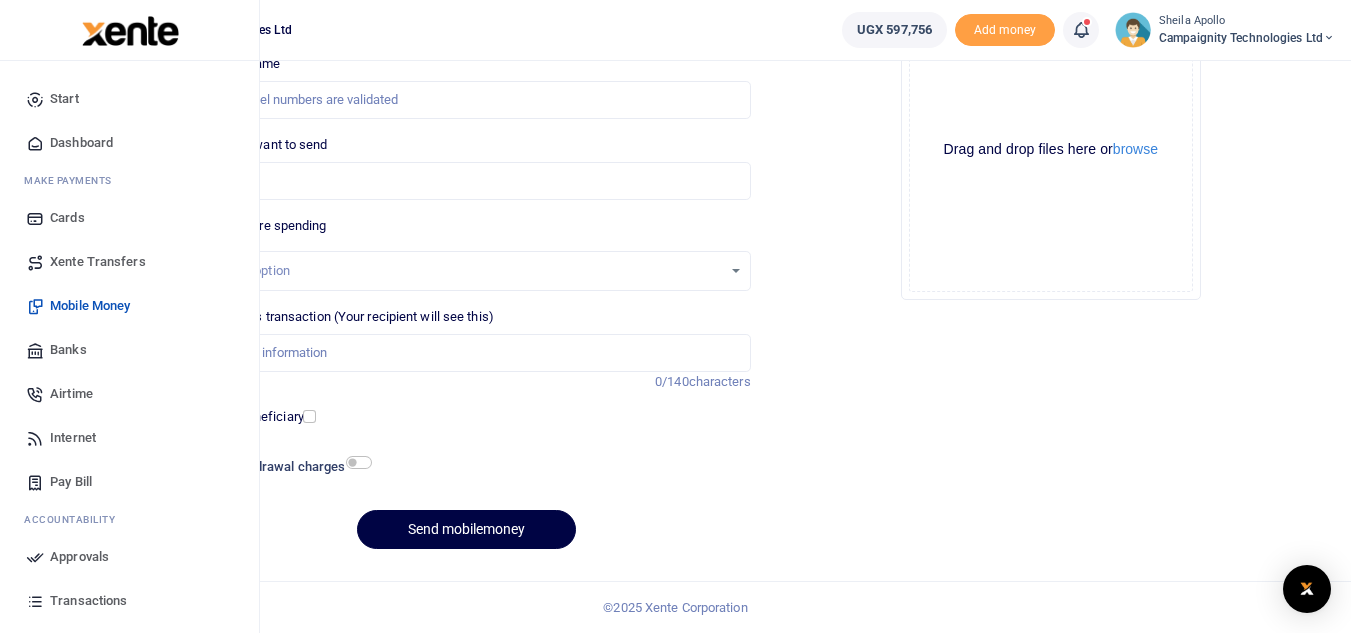 click on "Approvals" at bounding box center (79, 557) 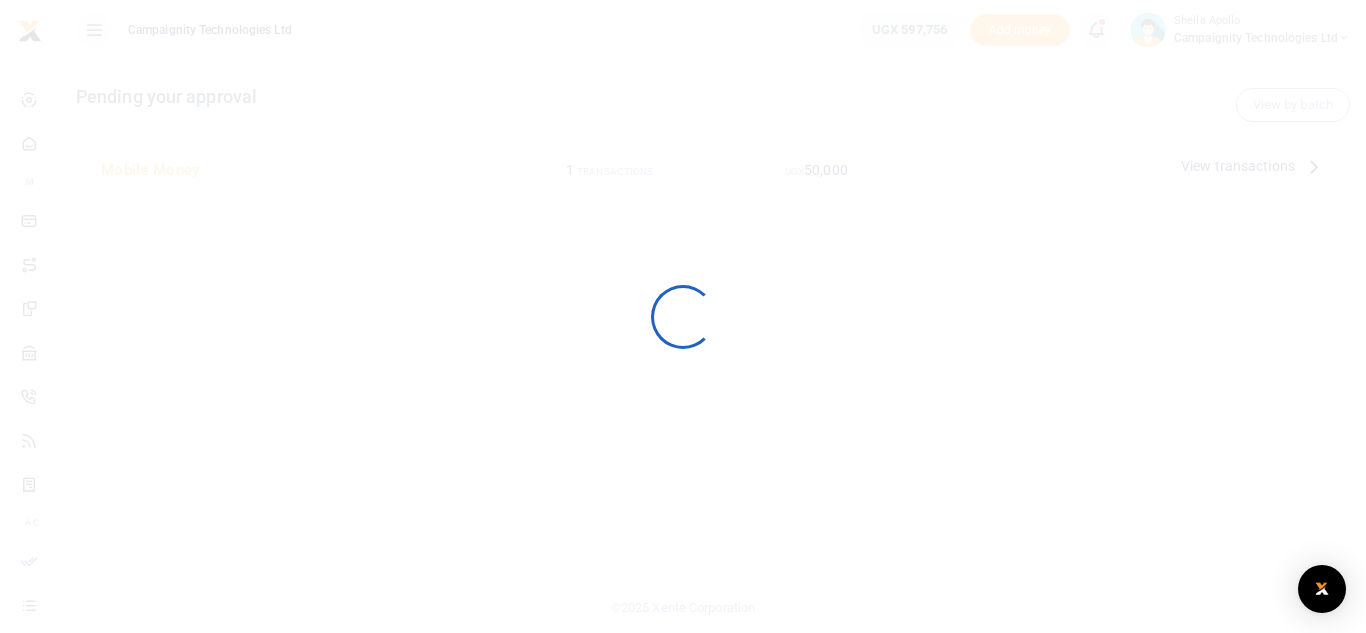 scroll, scrollTop: 0, scrollLeft: 0, axis: both 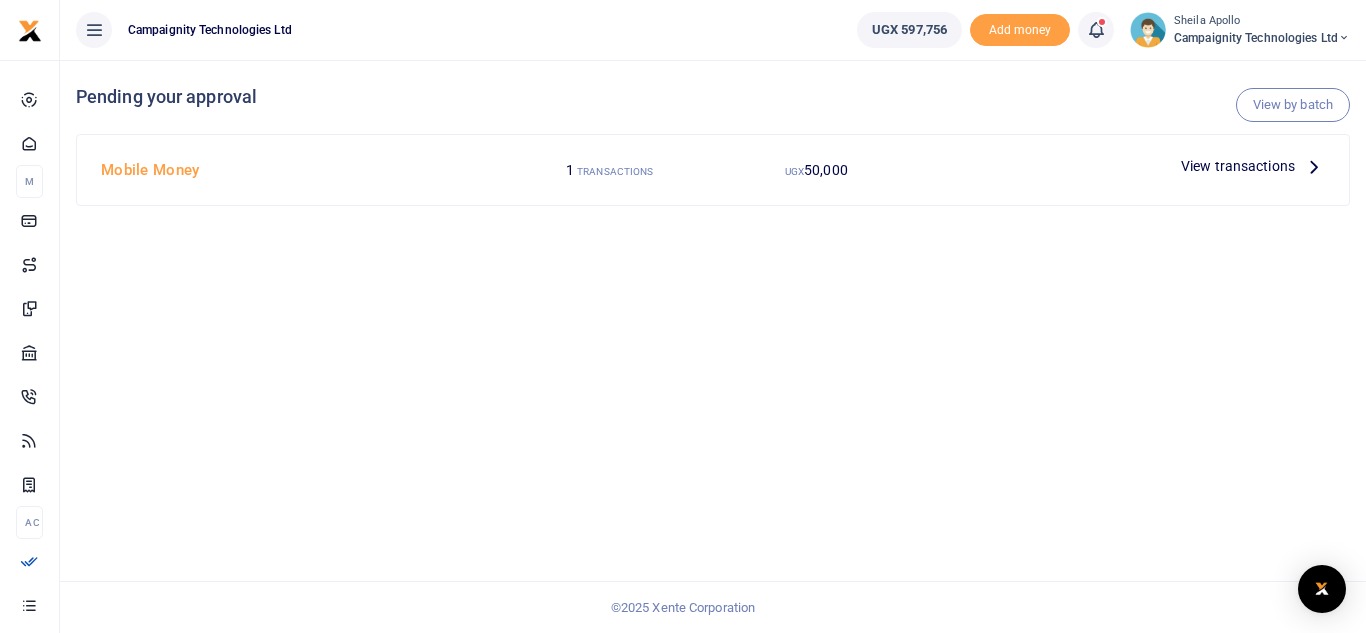 click on "View transactions" at bounding box center [1238, 166] 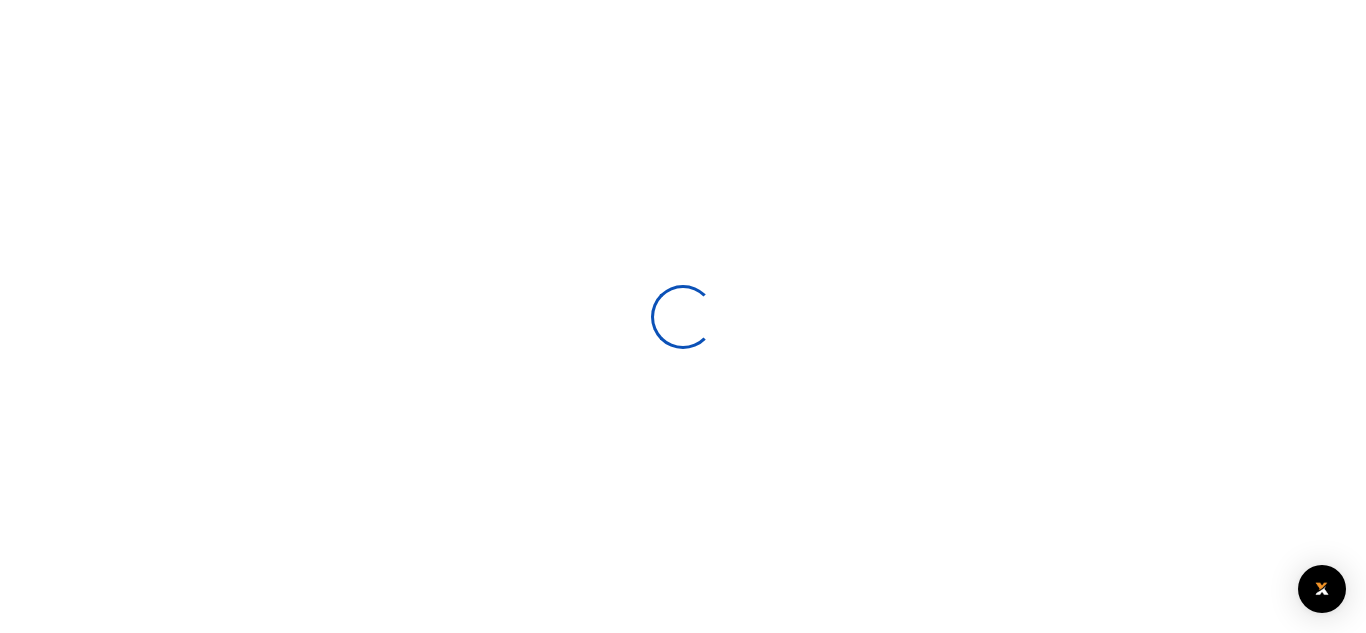 scroll, scrollTop: 0, scrollLeft: 0, axis: both 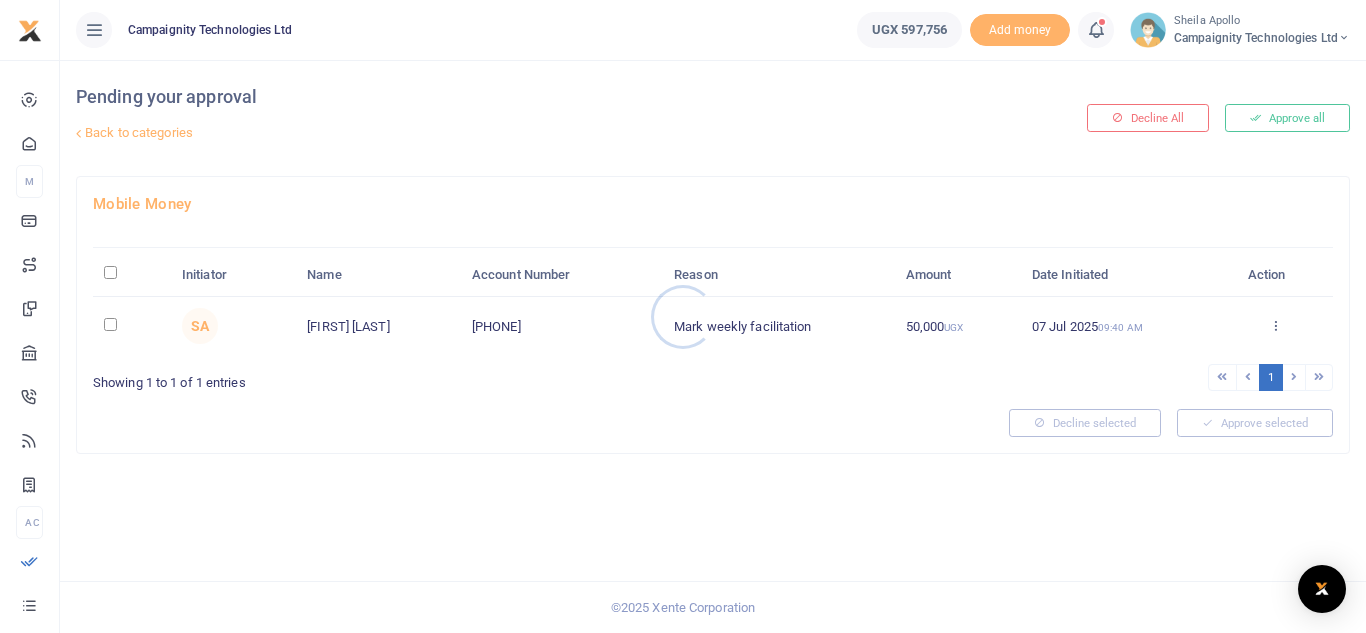 click at bounding box center [683, 316] 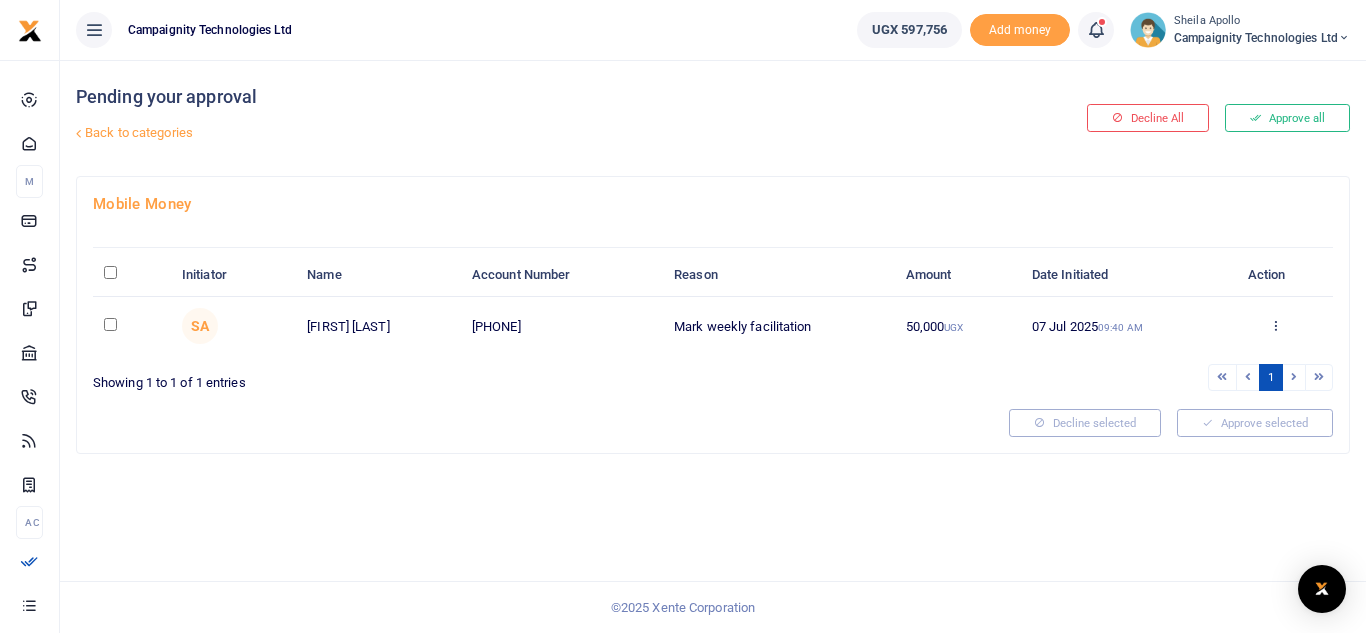 click on "Approve all" at bounding box center (1287, 118) 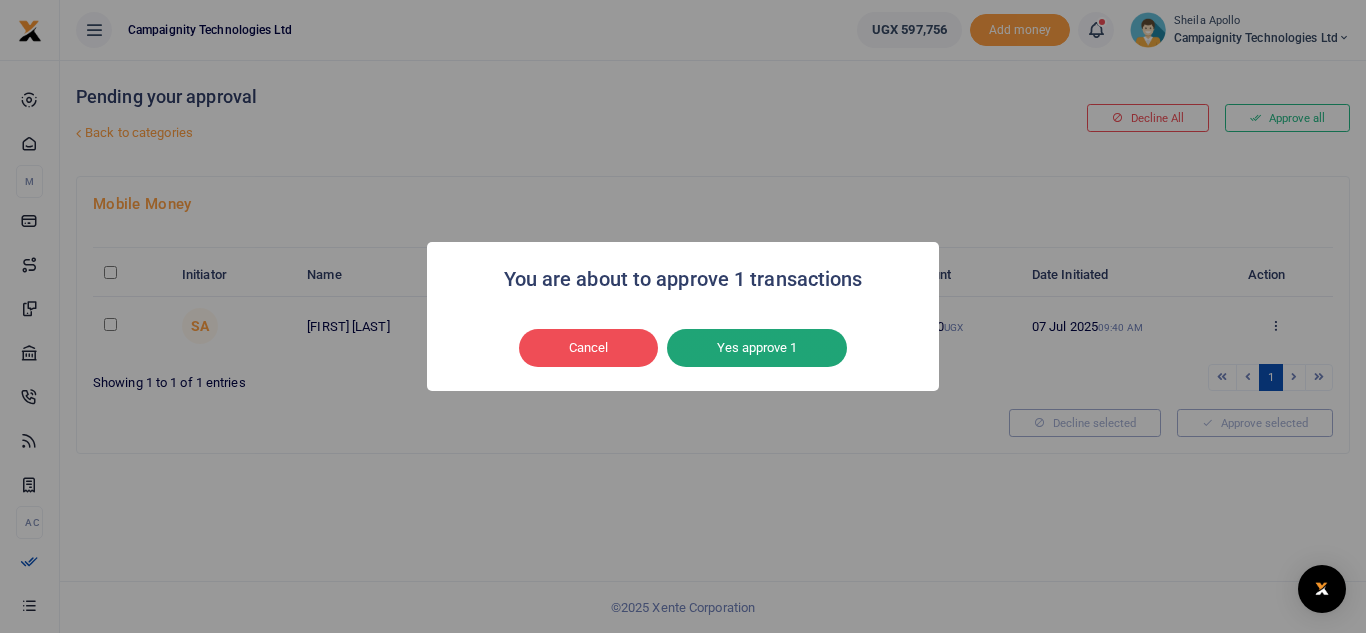 click on "Yes approve 1" at bounding box center [757, 348] 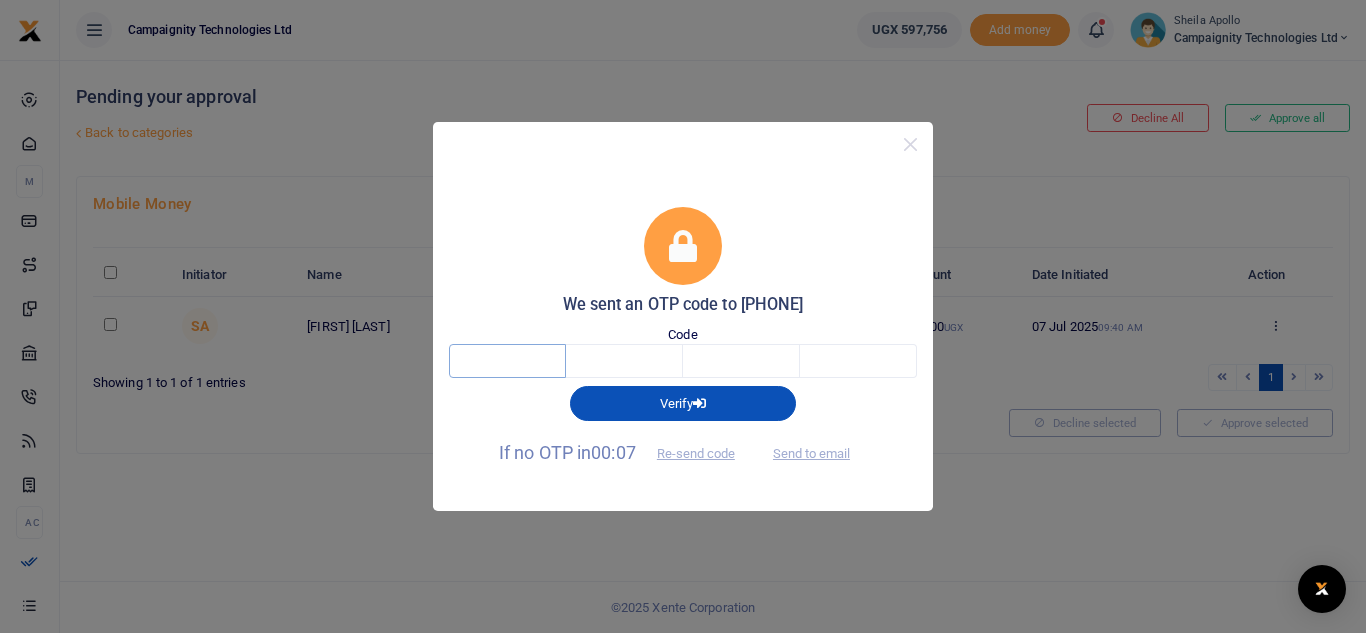 click at bounding box center [507, 361] 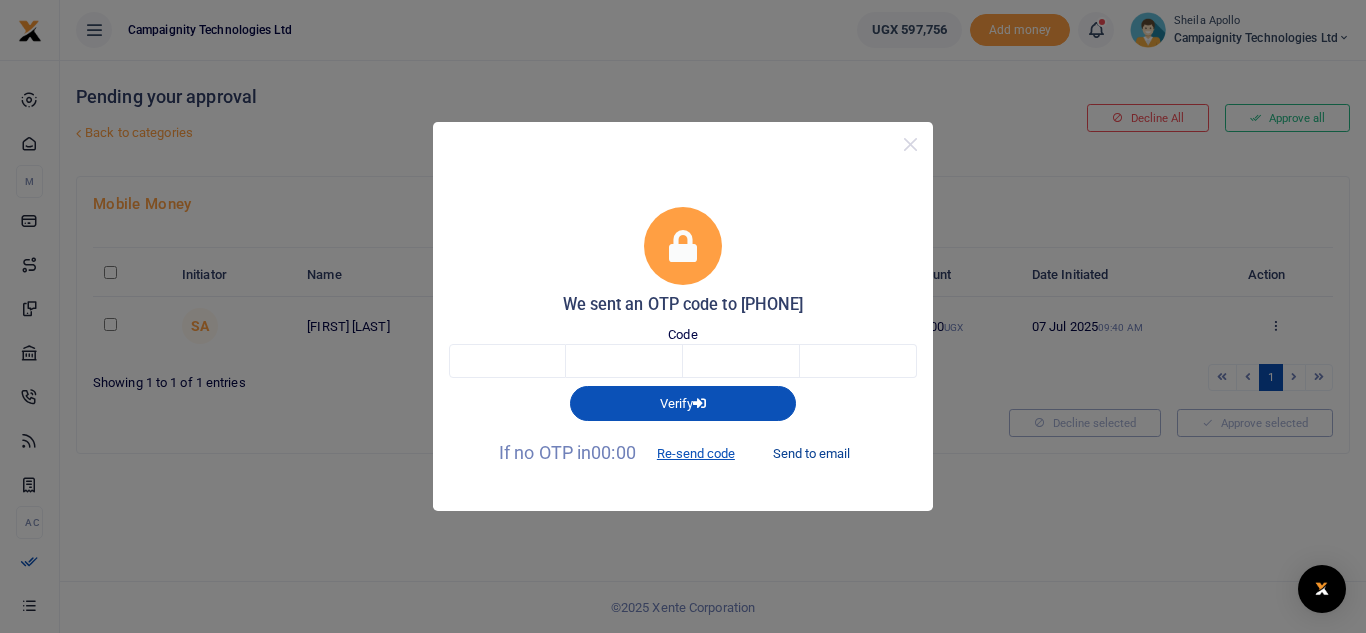 click on "Send to email" at bounding box center (811, 454) 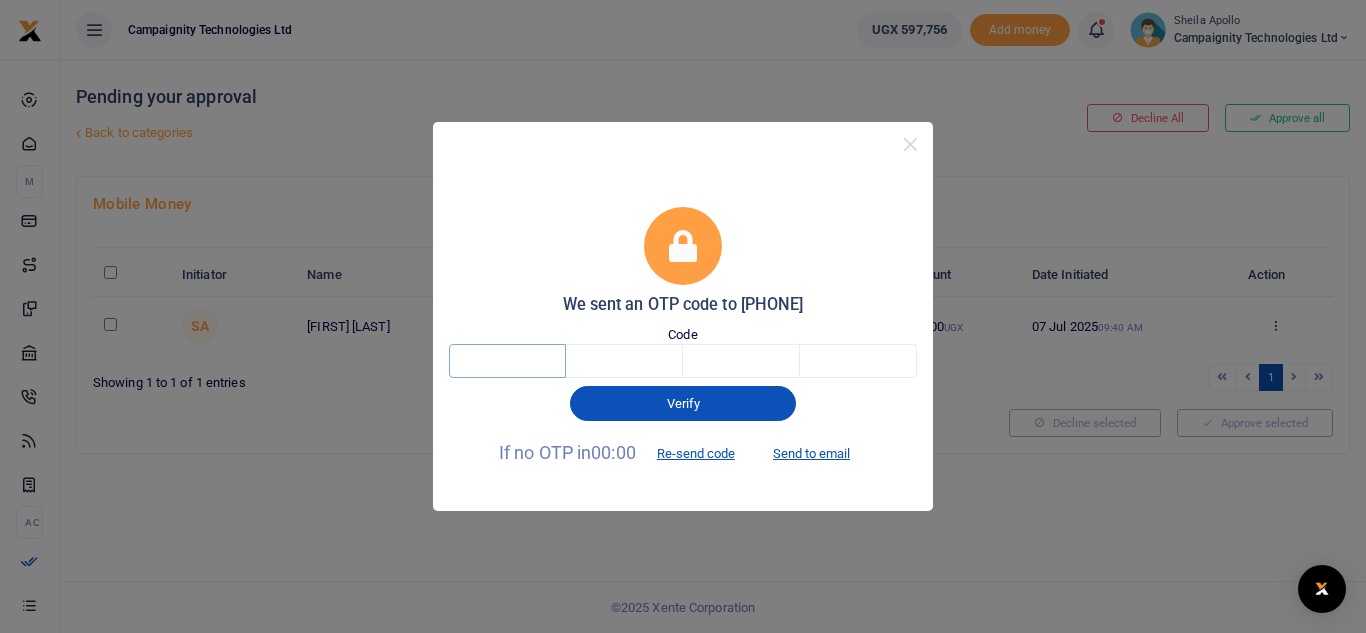 click at bounding box center (507, 361) 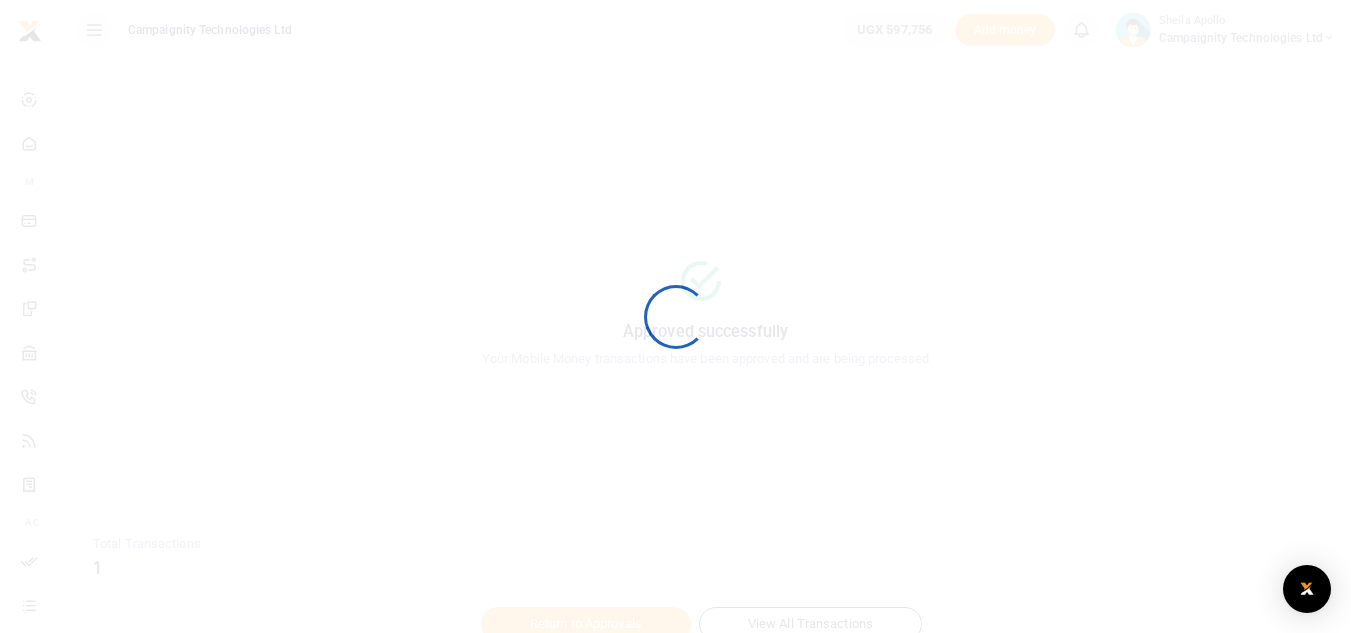 scroll, scrollTop: 0, scrollLeft: 0, axis: both 